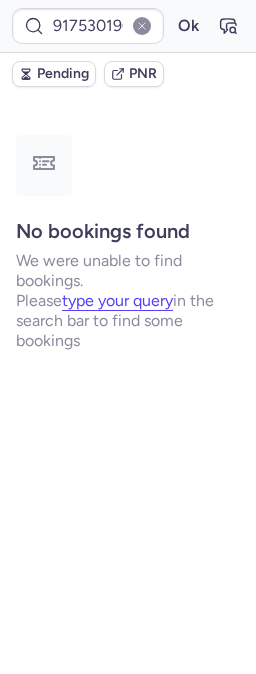 scroll, scrollTop: 0, scrollLeft: 0, axis: both 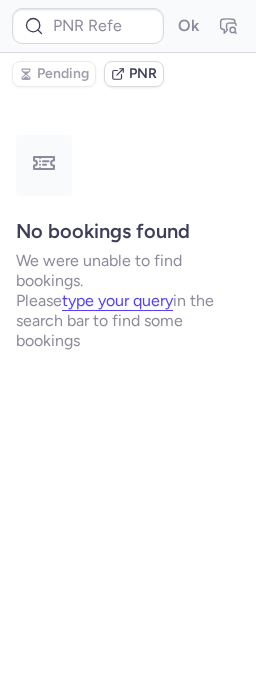 type on "917530196538045402" 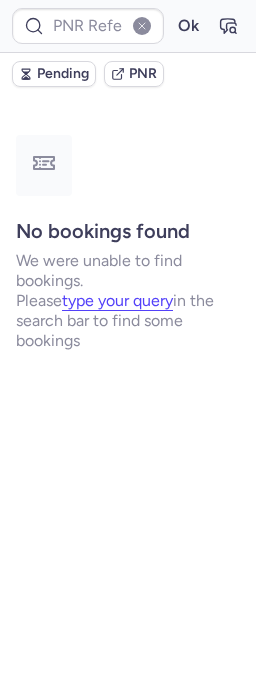 type on "CPWDLG" 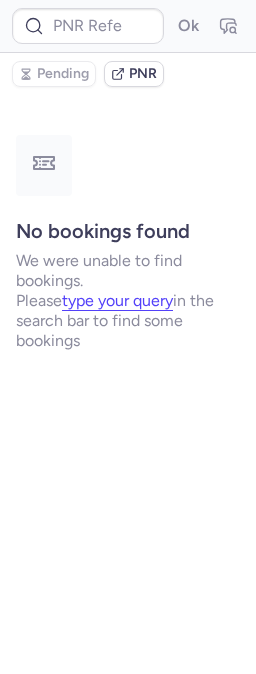 type on "CPWDLG" 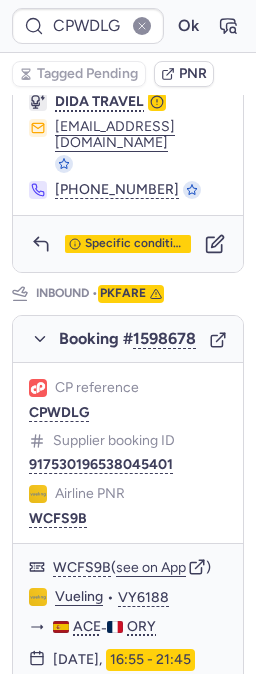scroll, scrollTop: 1111, scrollLeft: 0, axis: vertical 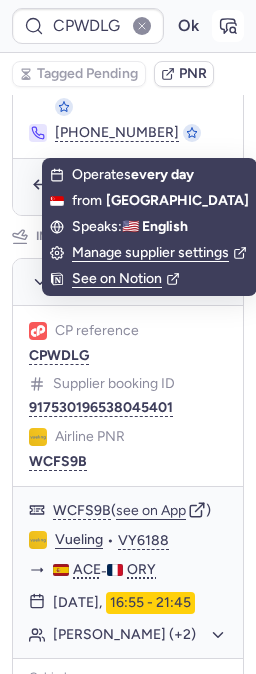 click at bounding box center (228, 26) 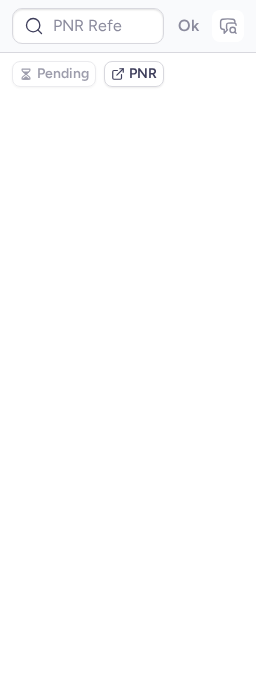 type on "CPWDLG" 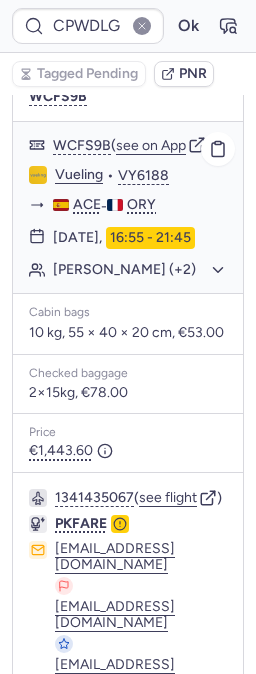 scroll, scrollTop: 1555, scrollLeft: 0, axis: vertical 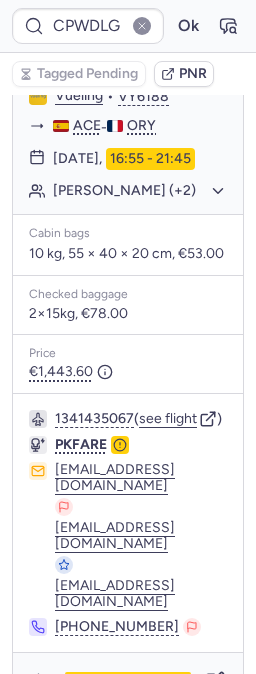 click on "see on App" 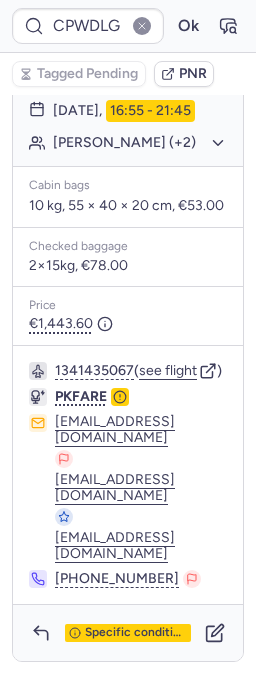 scroll, scrollTop: 1703, scrollLeft: 0, axis: vertical 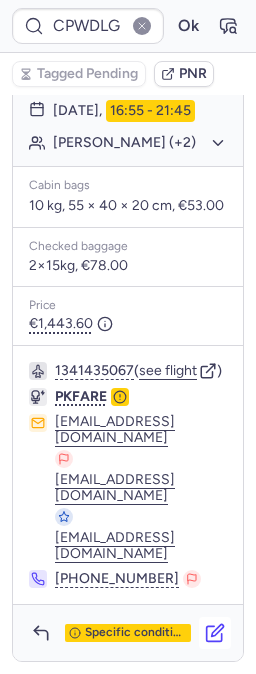click 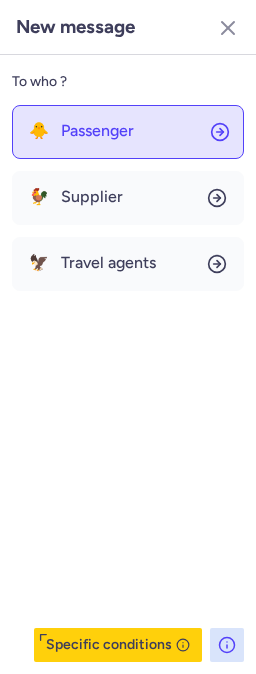 click on "Passenger" at bounding box center (97, 131) 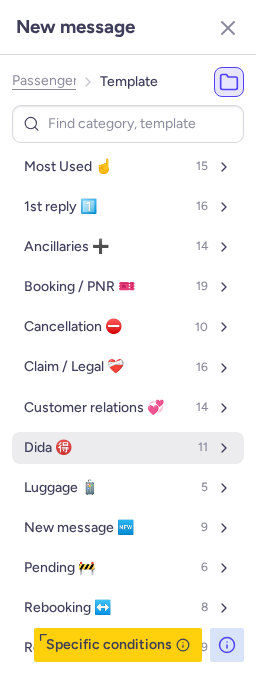 click on "Dida 🉐 11" at bounding box center (128, 448) 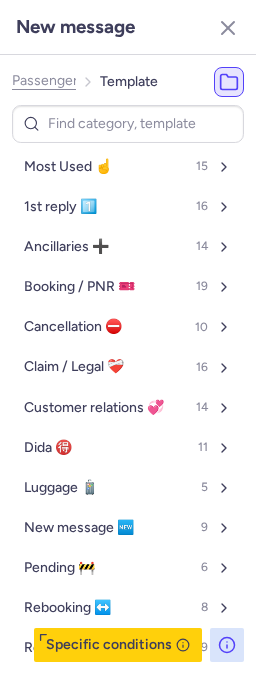select on "en" 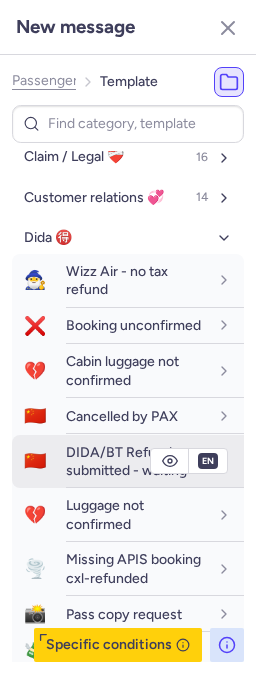 scroll, scrollTop: 333, scrollLeft: 0, axis: vertical 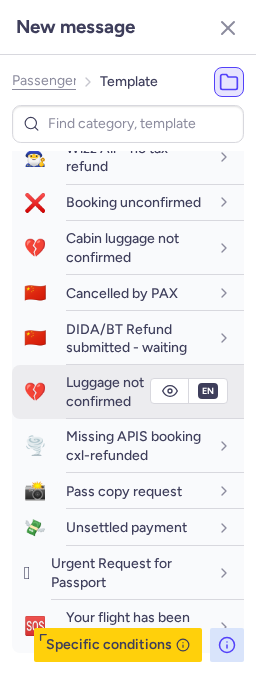 click on "Luggage not confirmed" at bounding box center [105, 391] 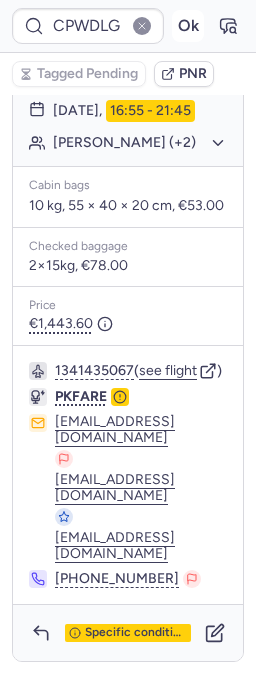 click on "Ok" at bounding box center (188, 26) 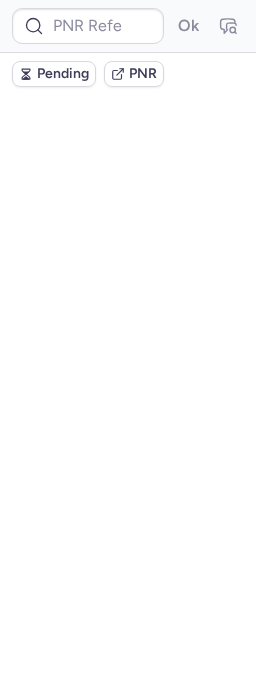 scroll, scrollTop: 0, scrollLeft: 0, axis: both 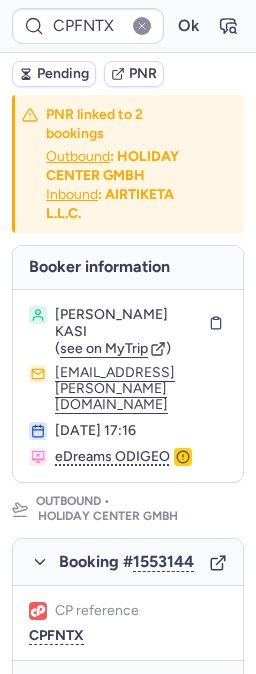 type on "CPKVC4" 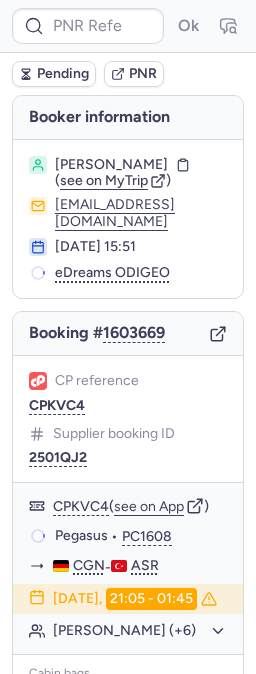 type on "CPKVC4" 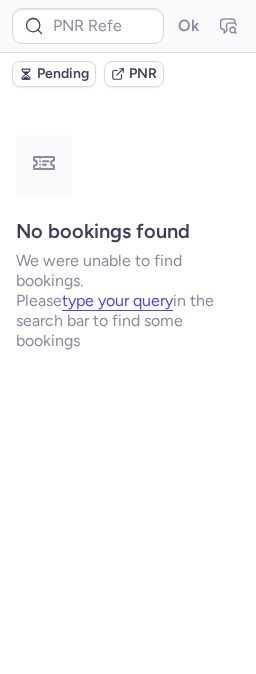 type on "CPHNGS" 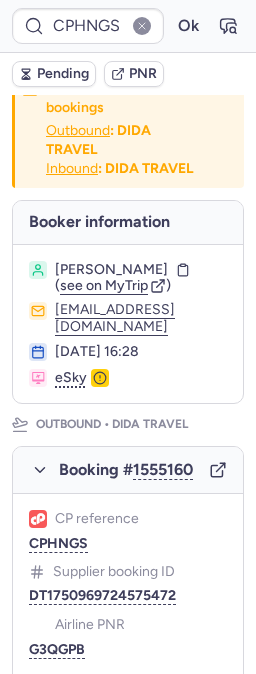 scroll, scrollTop: 0, scrollLeft: 0, axis: both 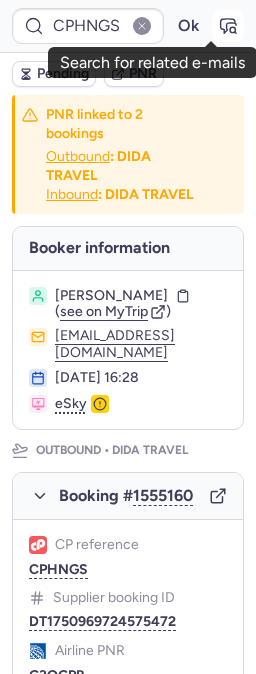 click 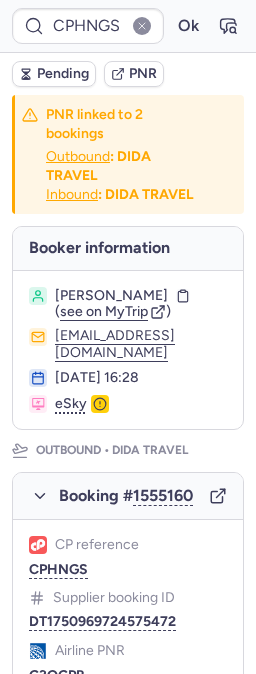 type 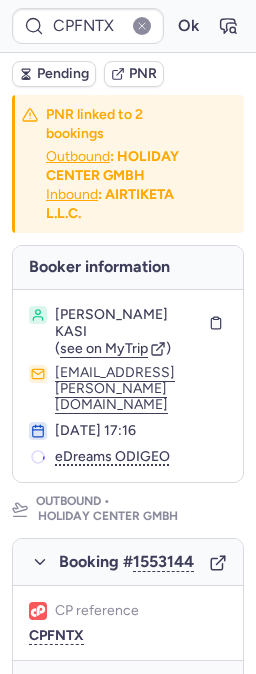 type on "CPAROO" 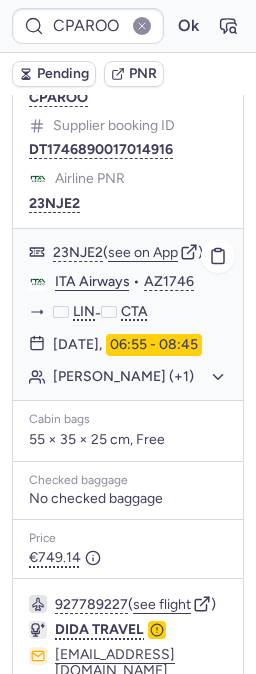 scroll, scrollTop: 555, scrollLeft: 0, axis: vertical 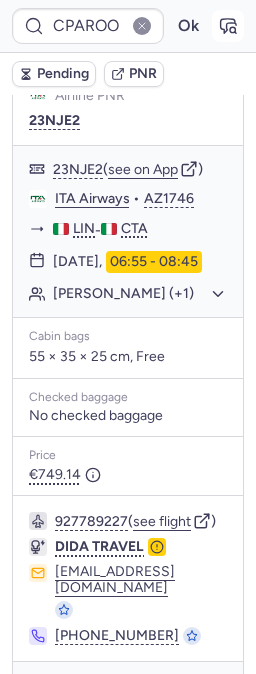 click 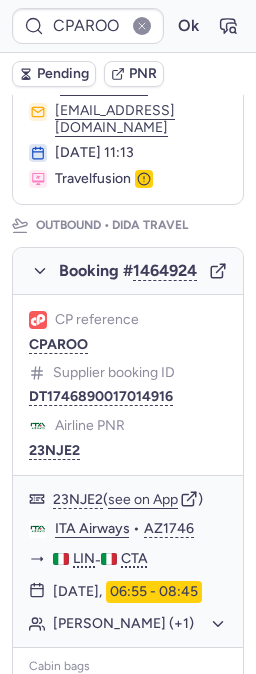 scroll, scrollTop: 222, scrollLeft: 0, axis: vertical 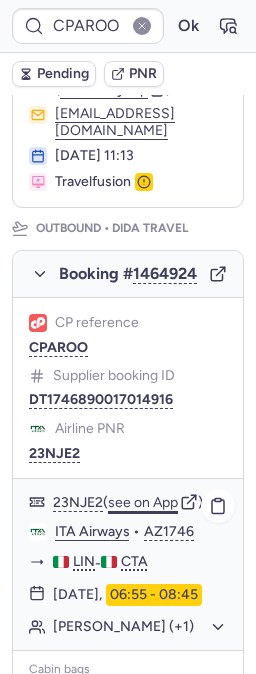 click on "see on App" 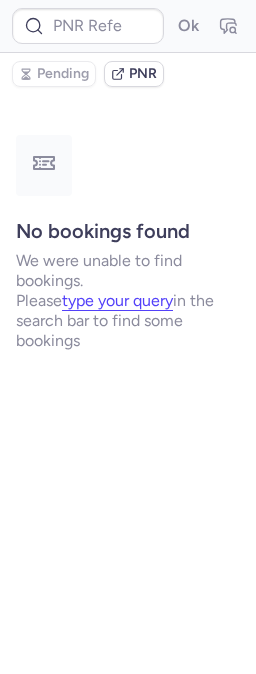 scroll, scrollTop: 0, scrollLeft: 0, axis: both 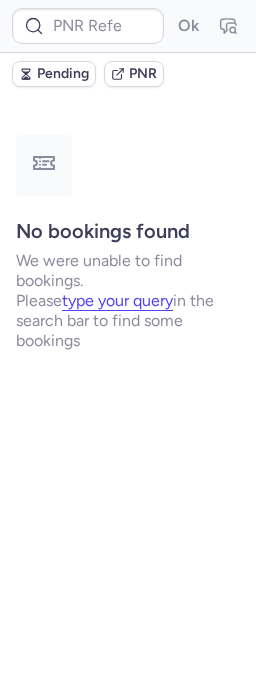 type on "CPFNTX" 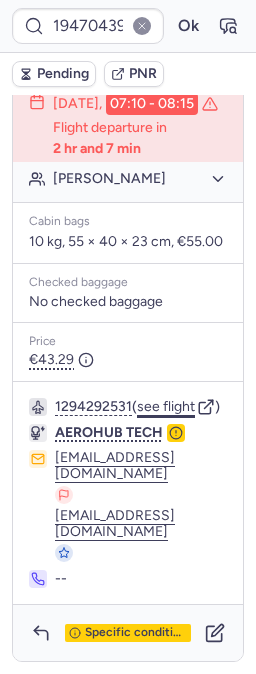 scroll, scrollTop: 604, scrollLeft: 0, axis: vertical 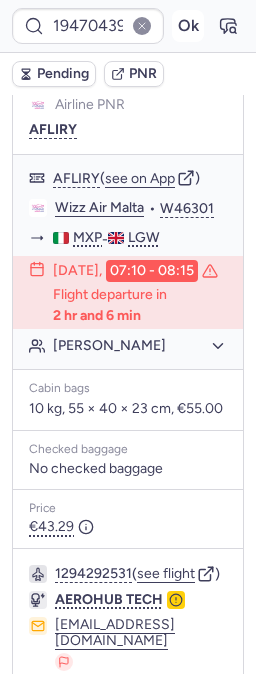 click on "Ok" at bounding box center [188, 26] 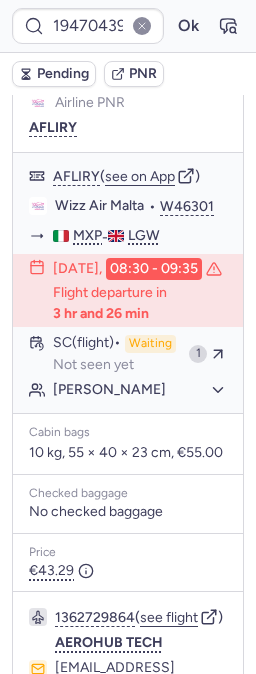 scroll, scrollTop: 382, scrollLeft: 0, axis: vertical 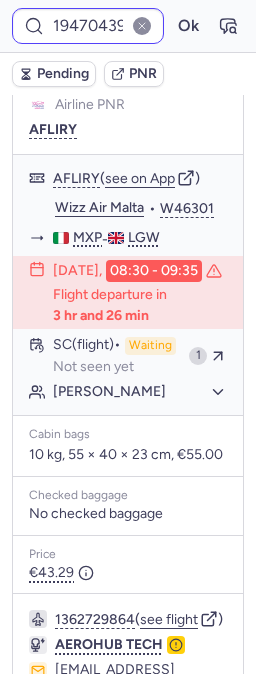 type on "CPKVC4" 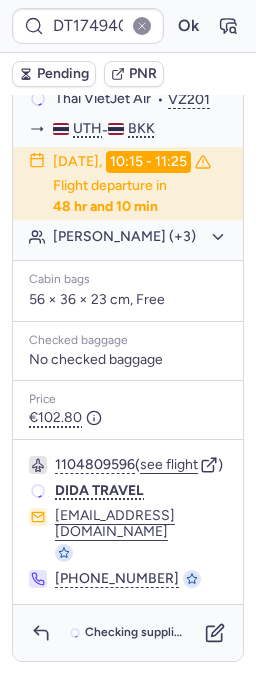 scroll, scrollTop: 552, scrollLeft: 0, axis: vertical 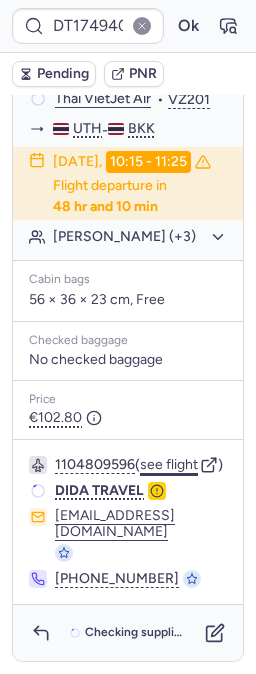 click on "see flight" 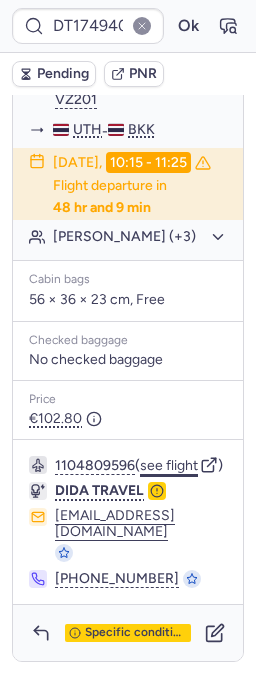 click on "see flight" 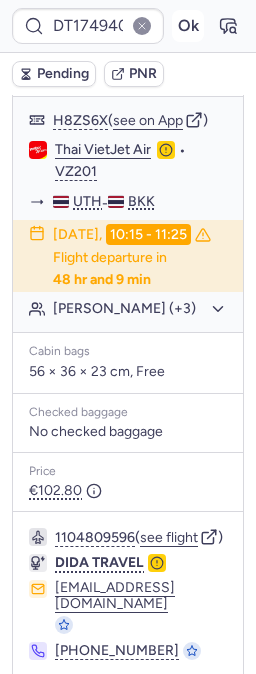 click on "Ok" at bounding box center [188, 26] 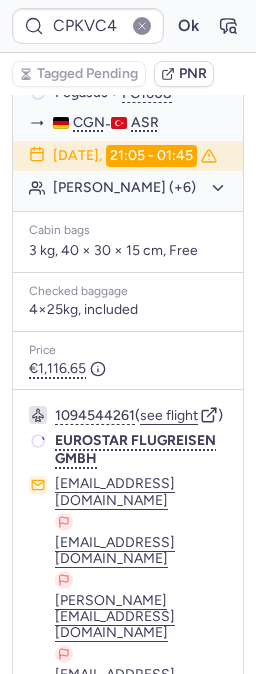 scroll, scrollTop: 440, scrollLeft: 0, axis: vertical 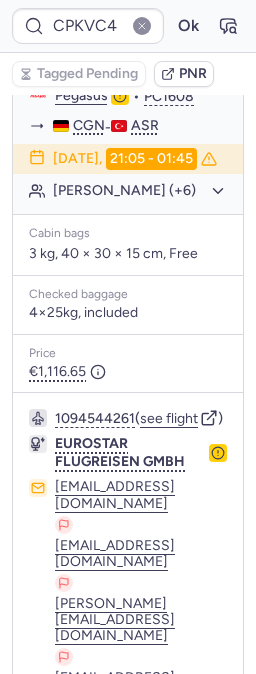 type on "CP2VOK" 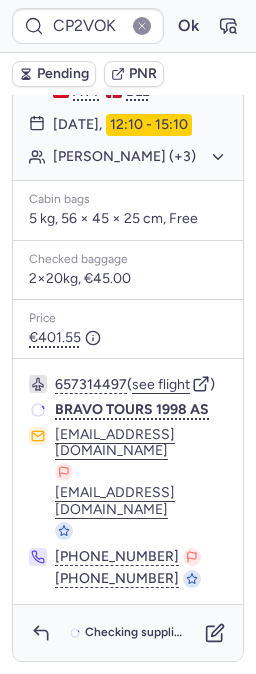 scroll, scrollTop: 440, scrollLeft: 0, axis: vertical 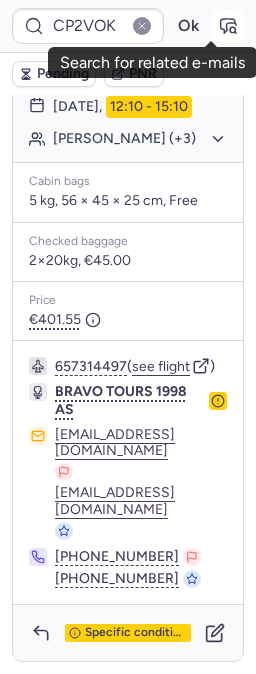 click 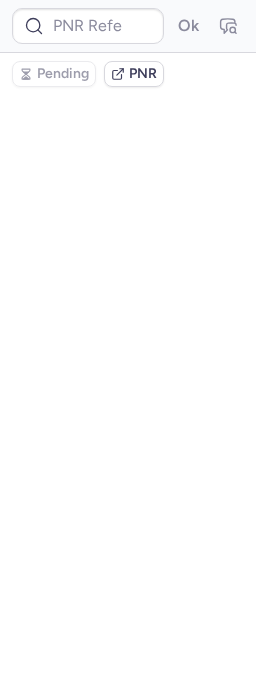 scroll, scrollTop: 0, scrollLeft: 0, axis: both 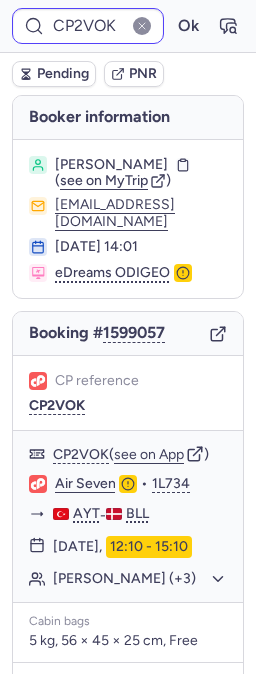 type on "CPFNTX" 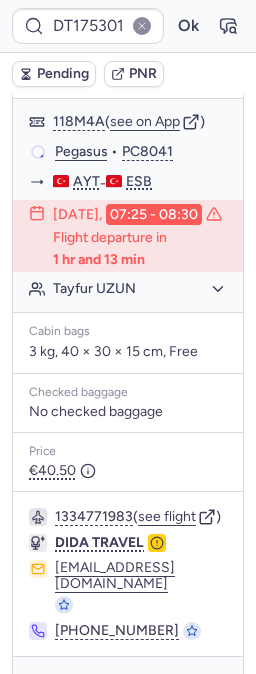 scroll, scrollTop: 503, scrollLeft: 0, axis: vertical 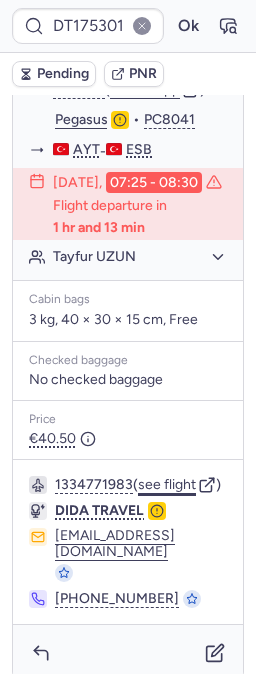 click on "see flight" 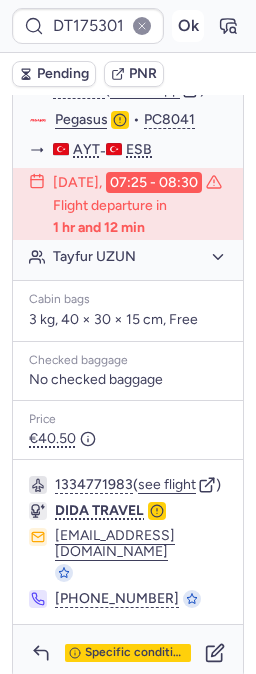 click on "Ok" at bounding box center [188, 26] 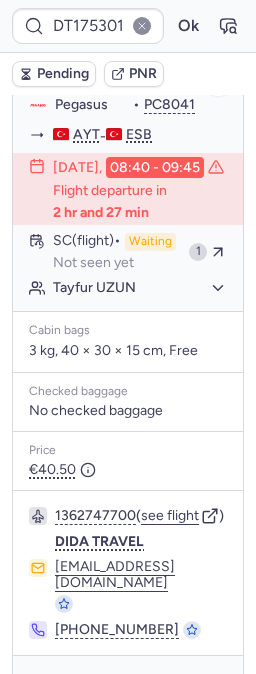 scroll, scrollTop: 503, scrollLeft: 0, axis: vertical 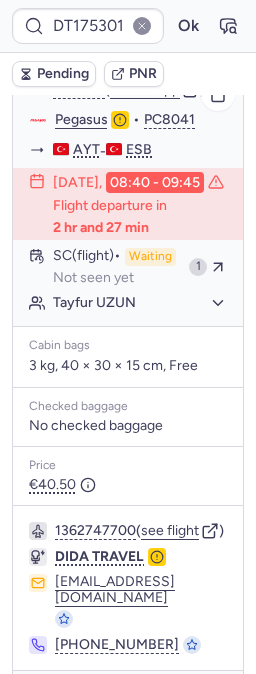 type on "CPKVC4" 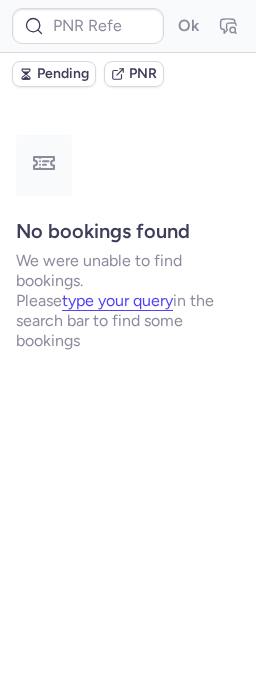 scroll, scrollTop: 0, scrollLeft: 0, axis: both 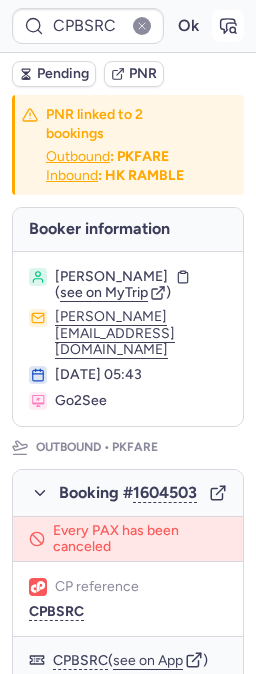 click 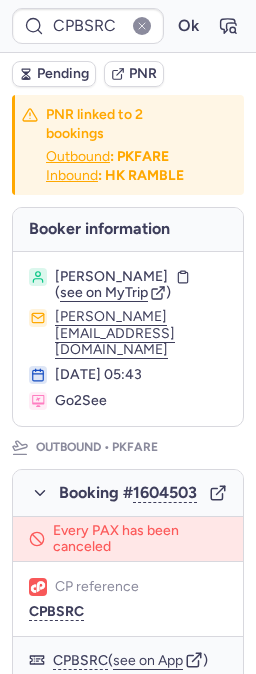 type on "CPFNTX" 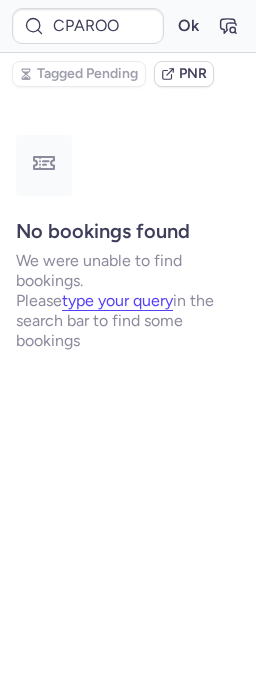 scroll, scrollTop: 0, scrollLeft: 0, axis: both 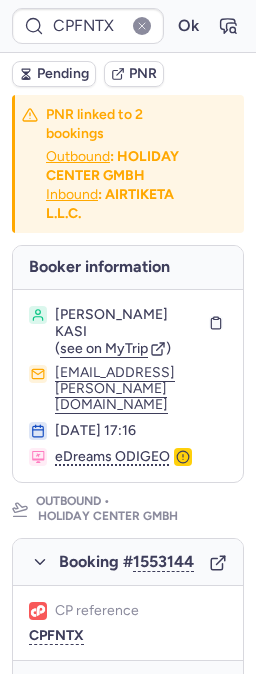 type on "CPKVC4" 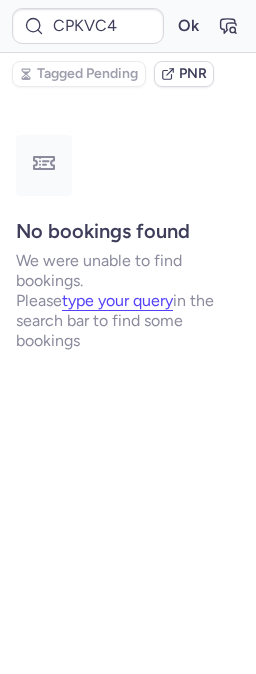 scroll, scrollTop: 0, scrollLeft: 0, axis: both 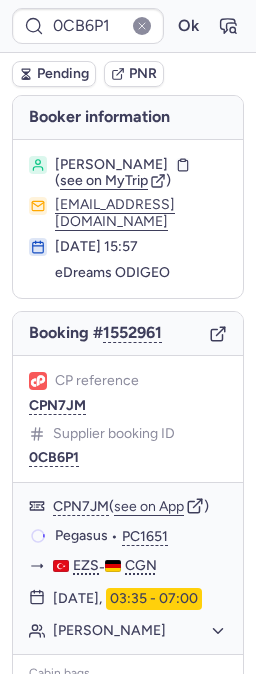 type on "CPHMVN" 